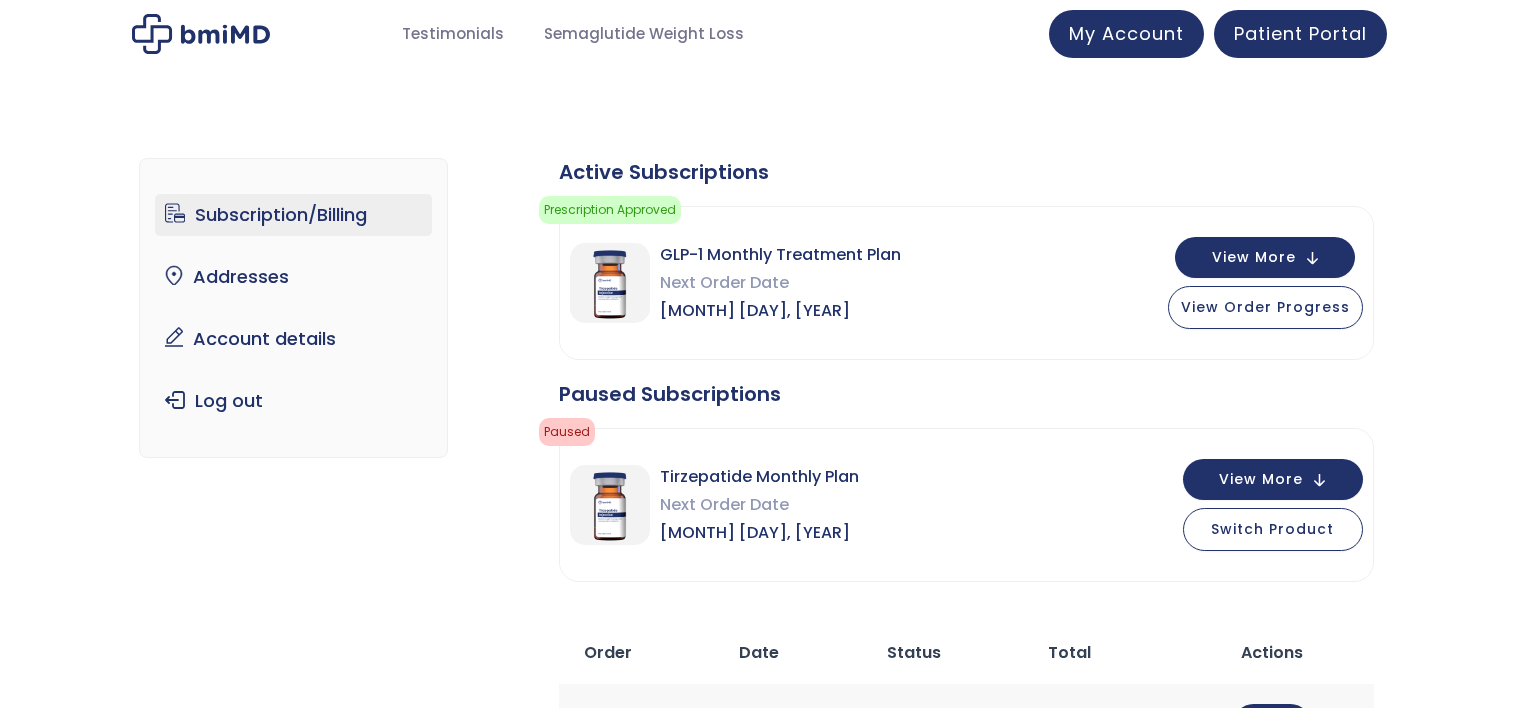 scroll, scrollTop: 0, scrollLeft: 0, axis: both 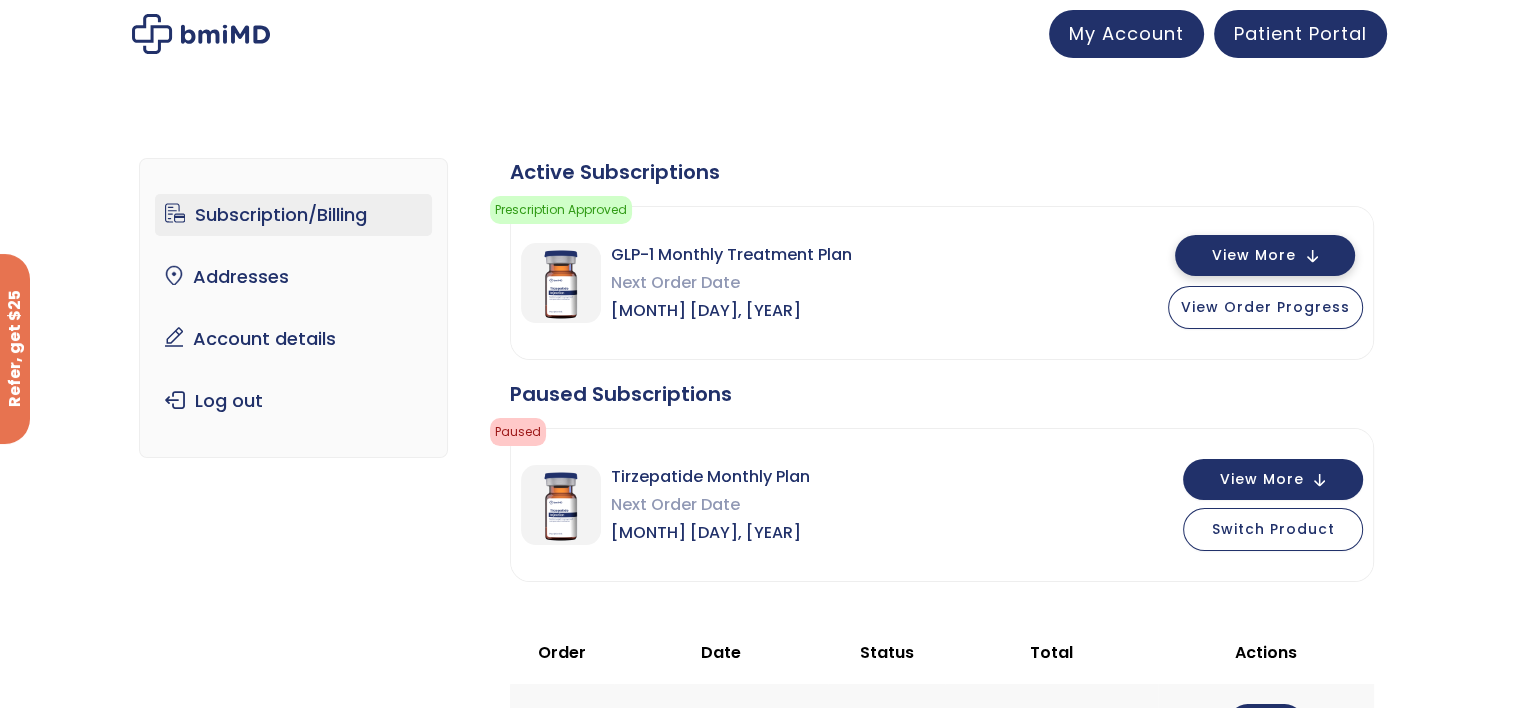click on "View More" at bounding box center (1265, 255) 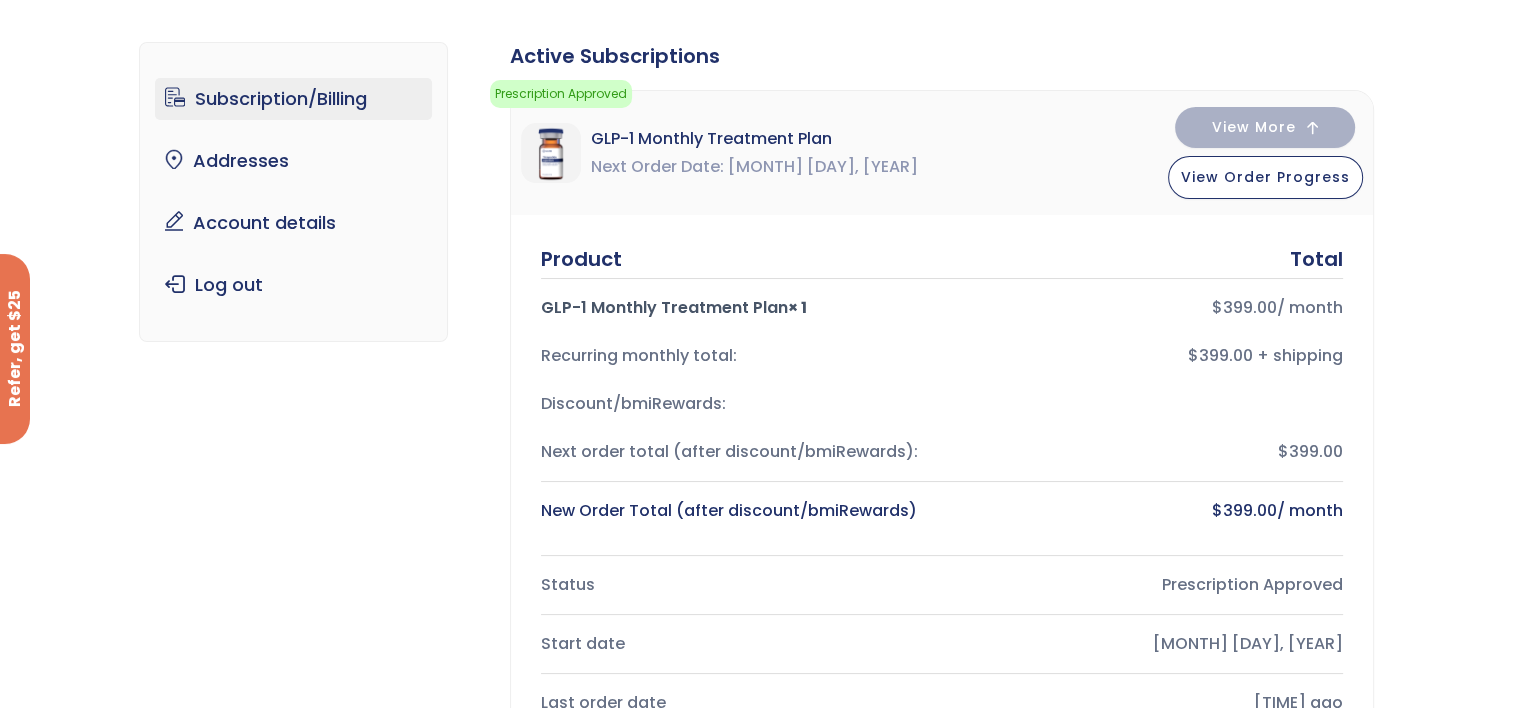 scroll, scrollTop: 0, scrollLeft: 0, axis: both 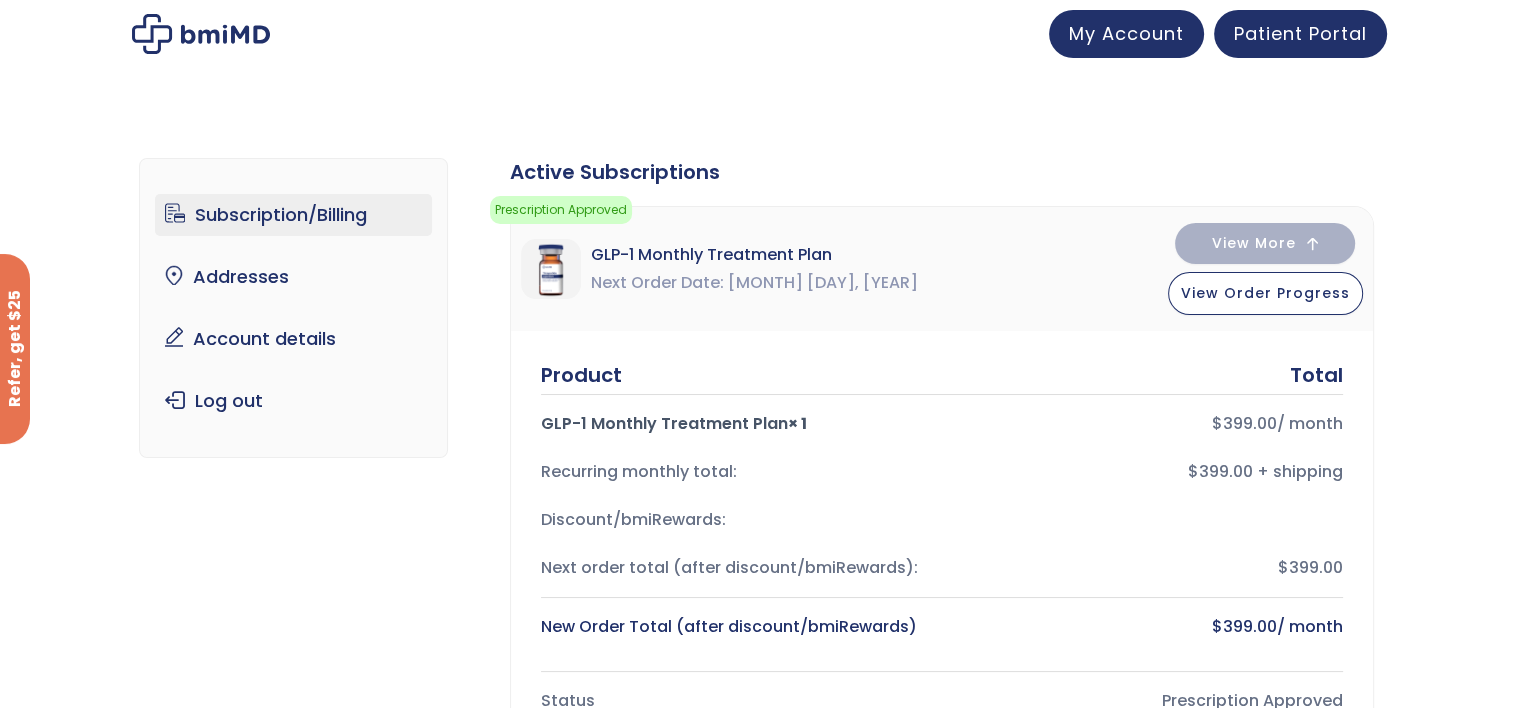 click on "GLP-1 Monthly Treatment Plan
Next Order Date
[MONTH] [DAY], [YEAR]
View More
View Order Progress" at bounding box center [942, 269] 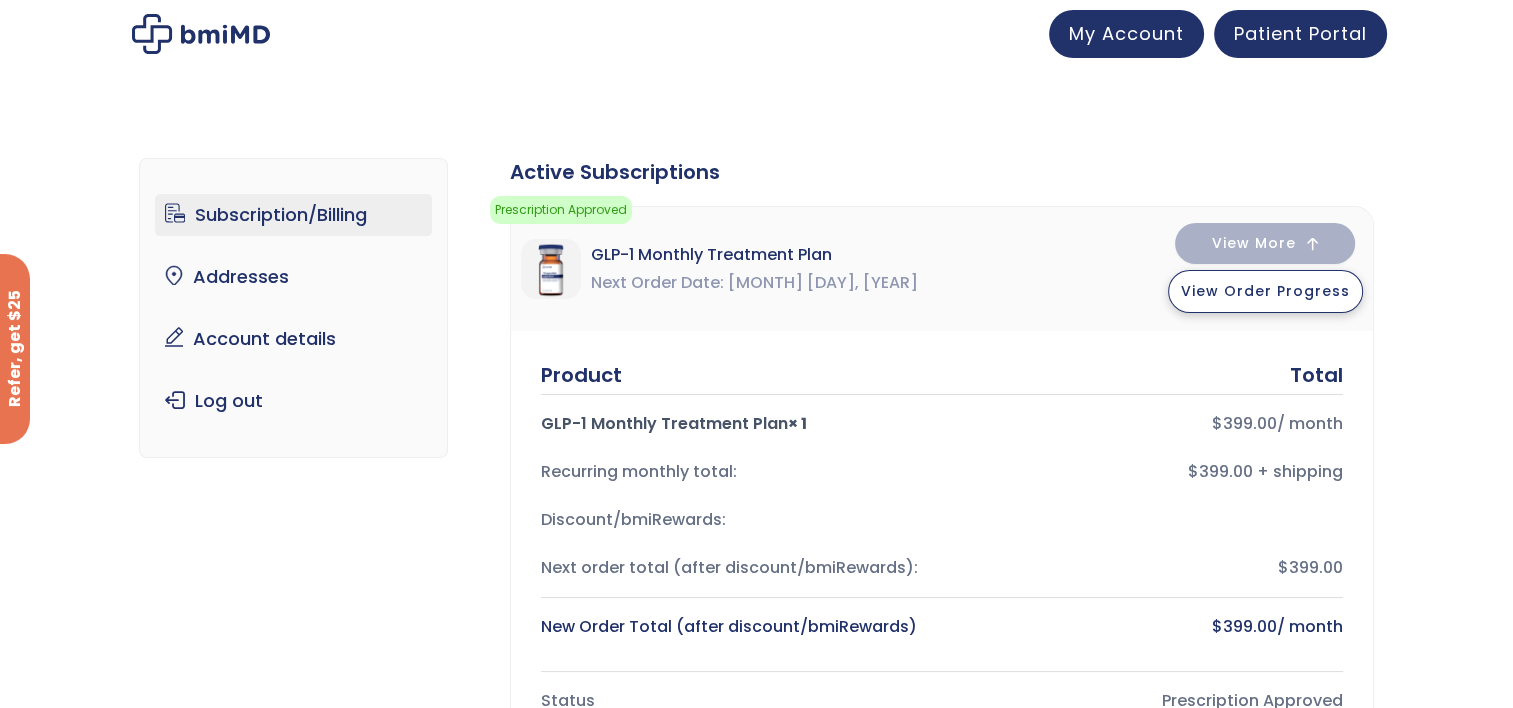 click on "View Order Progress" at bounding box center [1265, 291] 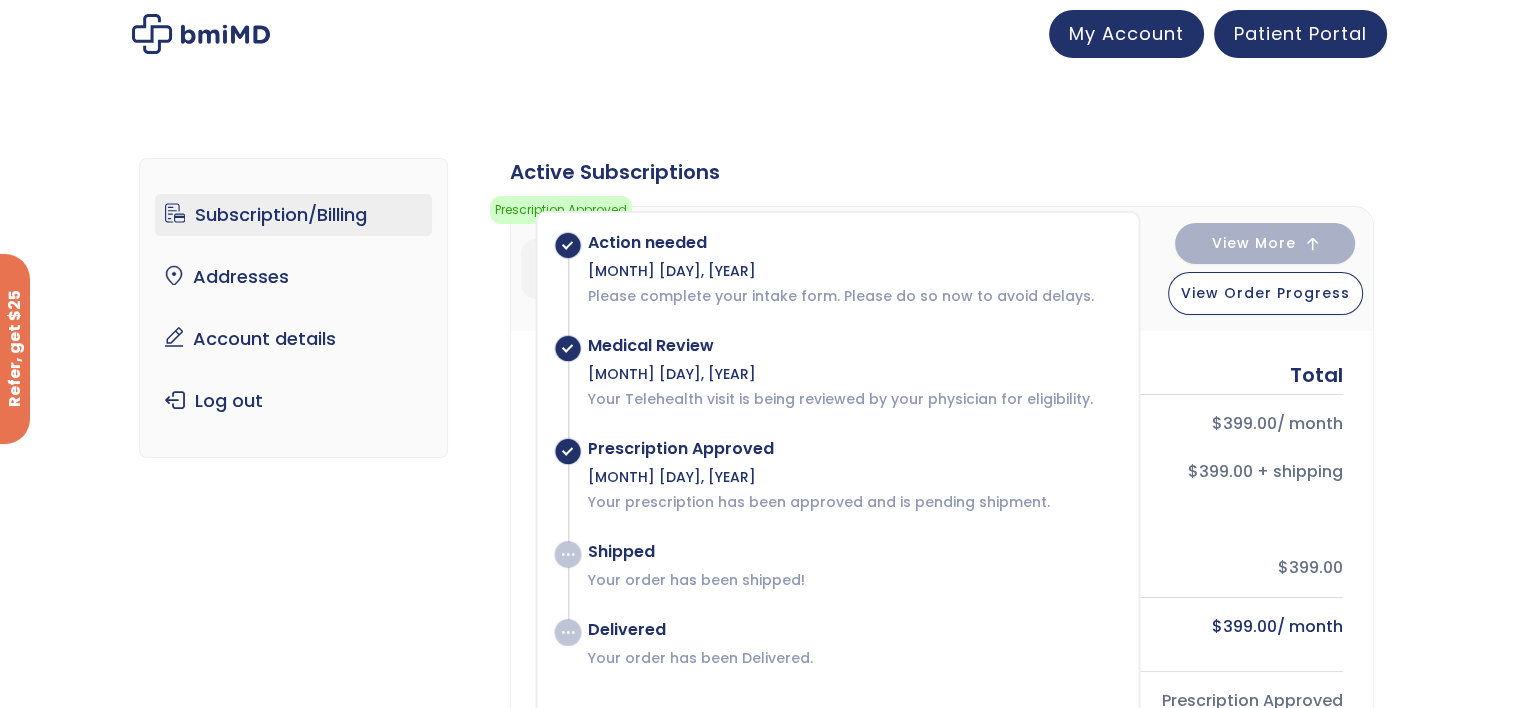 click on "Action needed
[MONTH] [DAY], [YEAR] Shipped" at bounding box center (756, 1365) 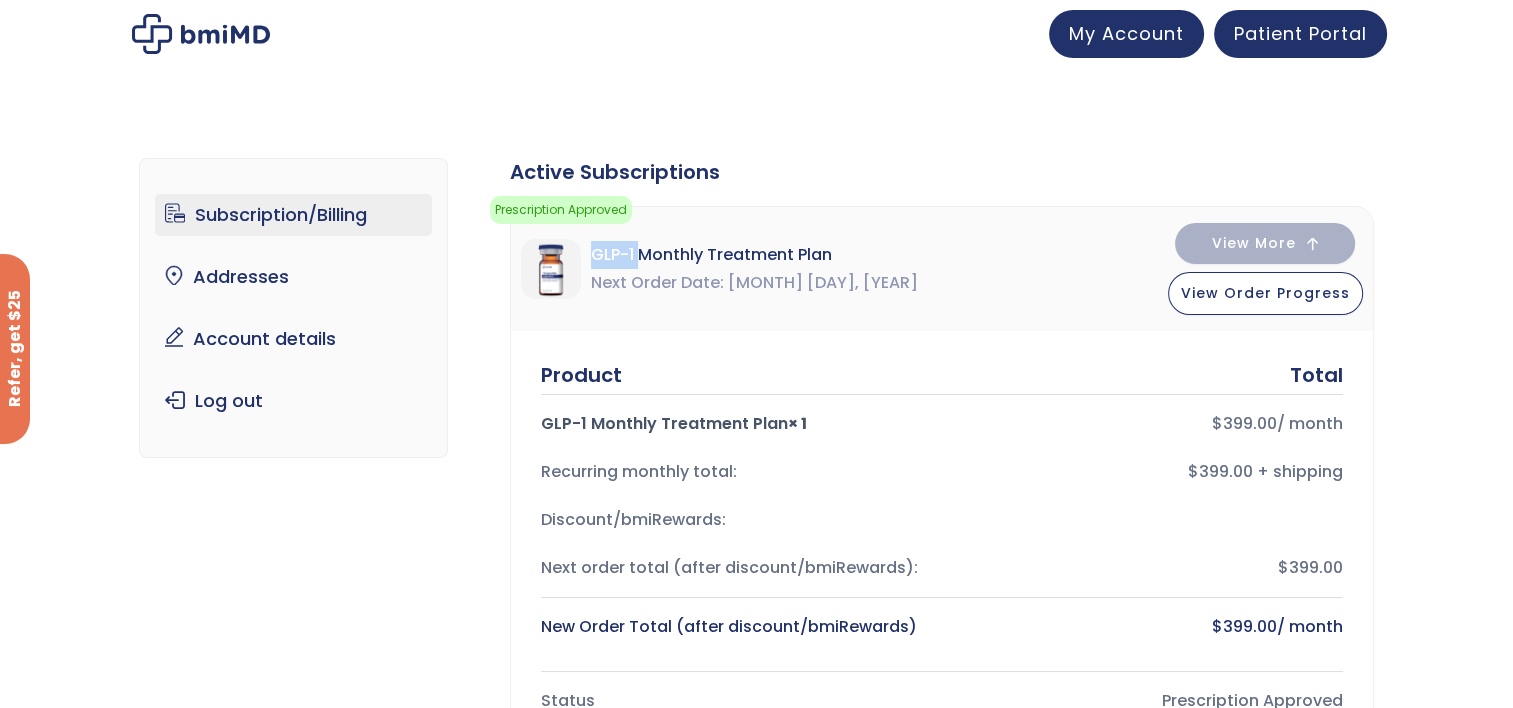 drag, startPoint x: 616, startPoint y: 256, endPoint x: 640, endPoint y: 239, distance: 29.410883 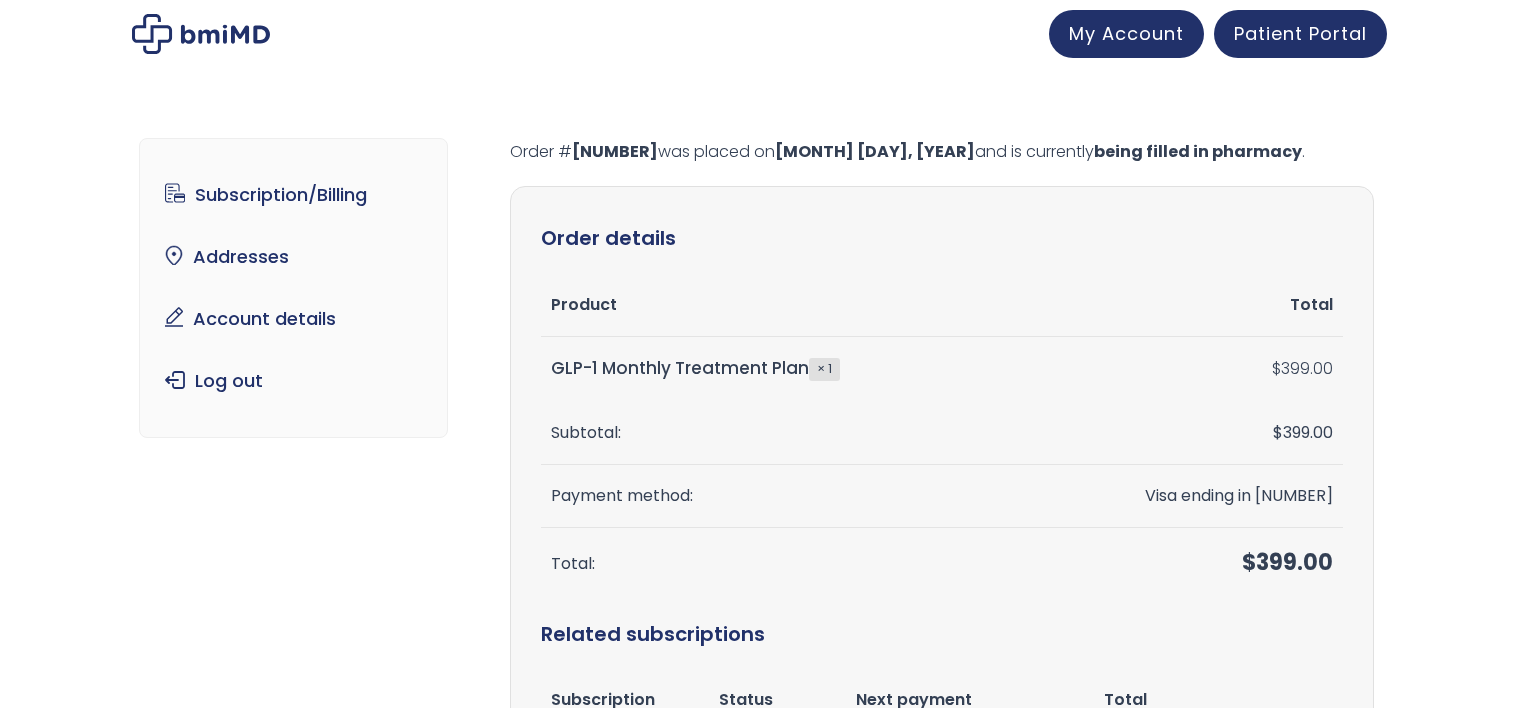 scroll, scrollTop: 0, scrollLeft: 0, axis: both 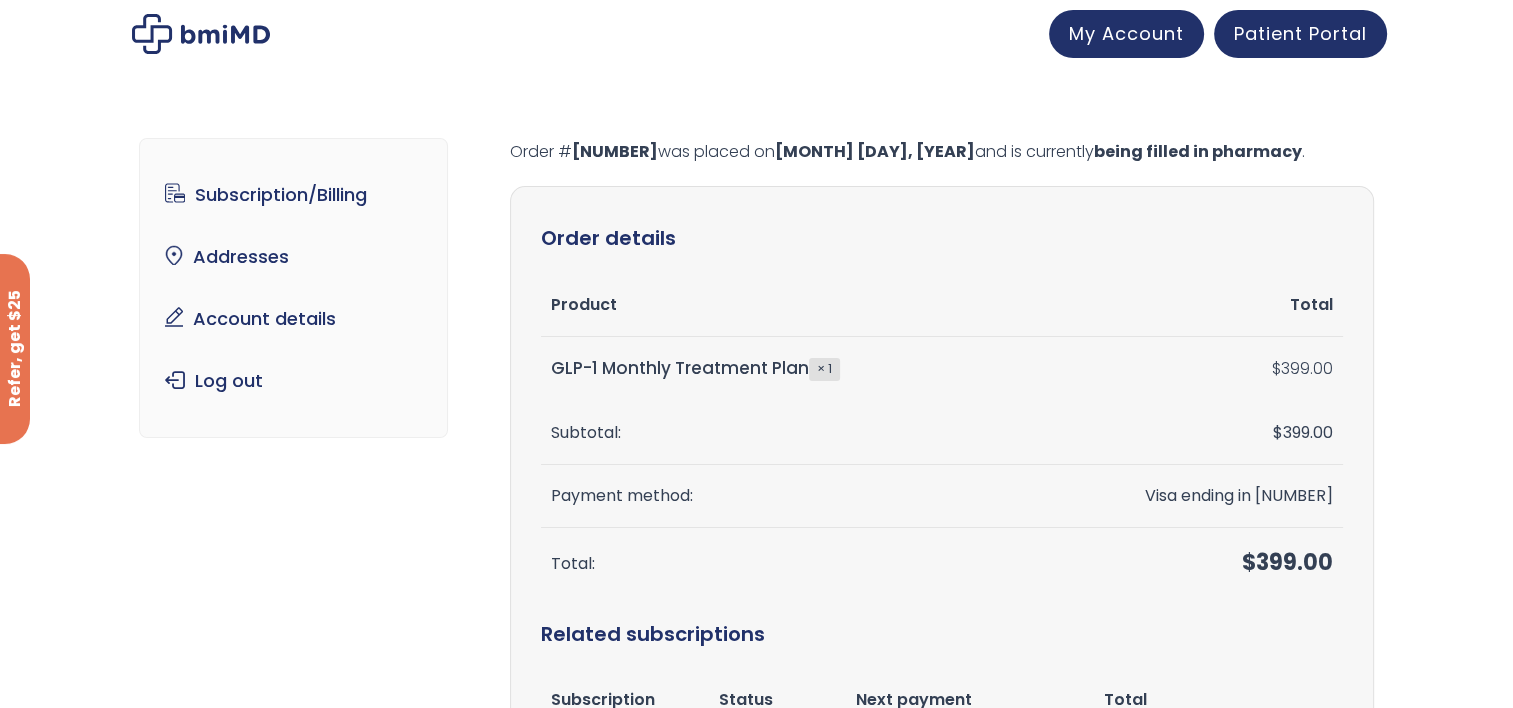 click on "GLP-1 Monthly Treatment Plan  × 1" at bounding box center (781, 369) 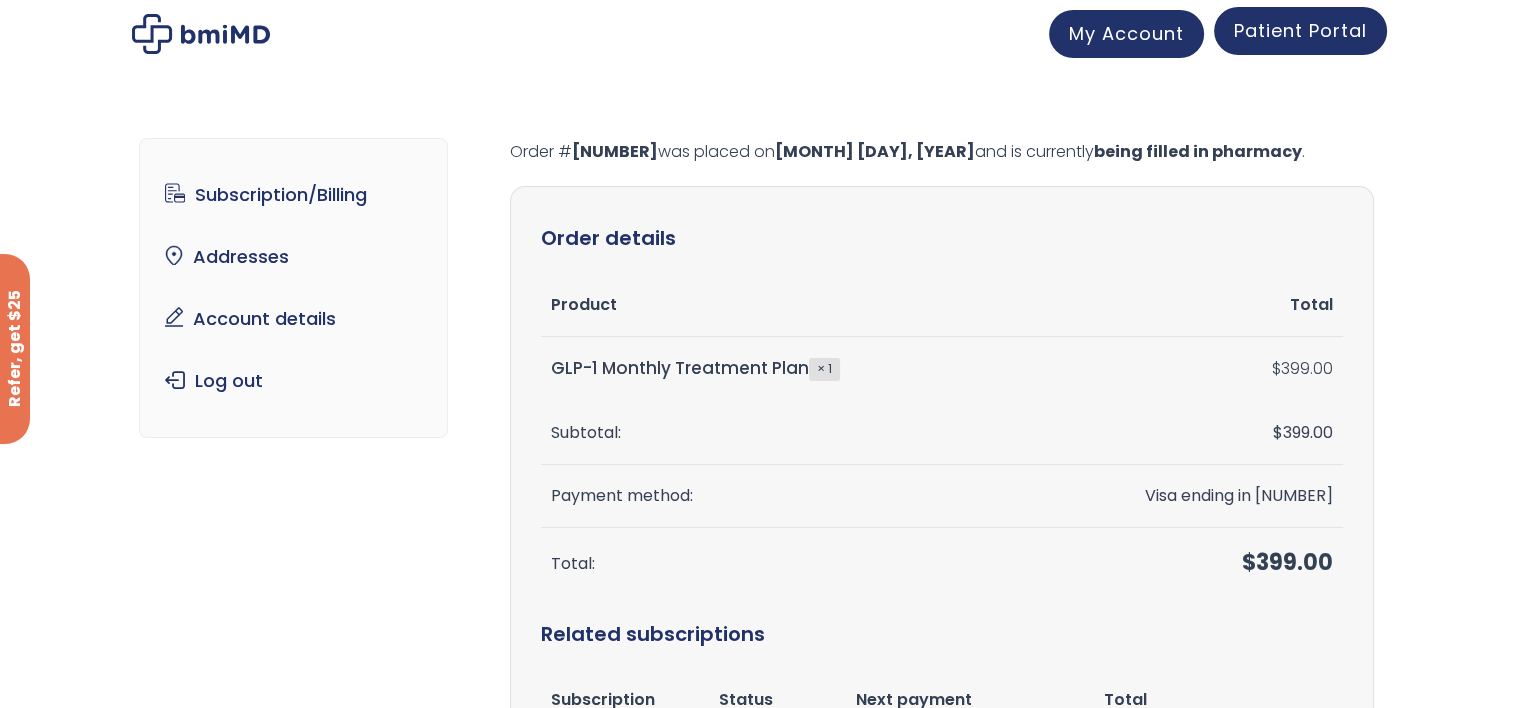 click on "Patient Portal" at bounding box center (1300, 30) 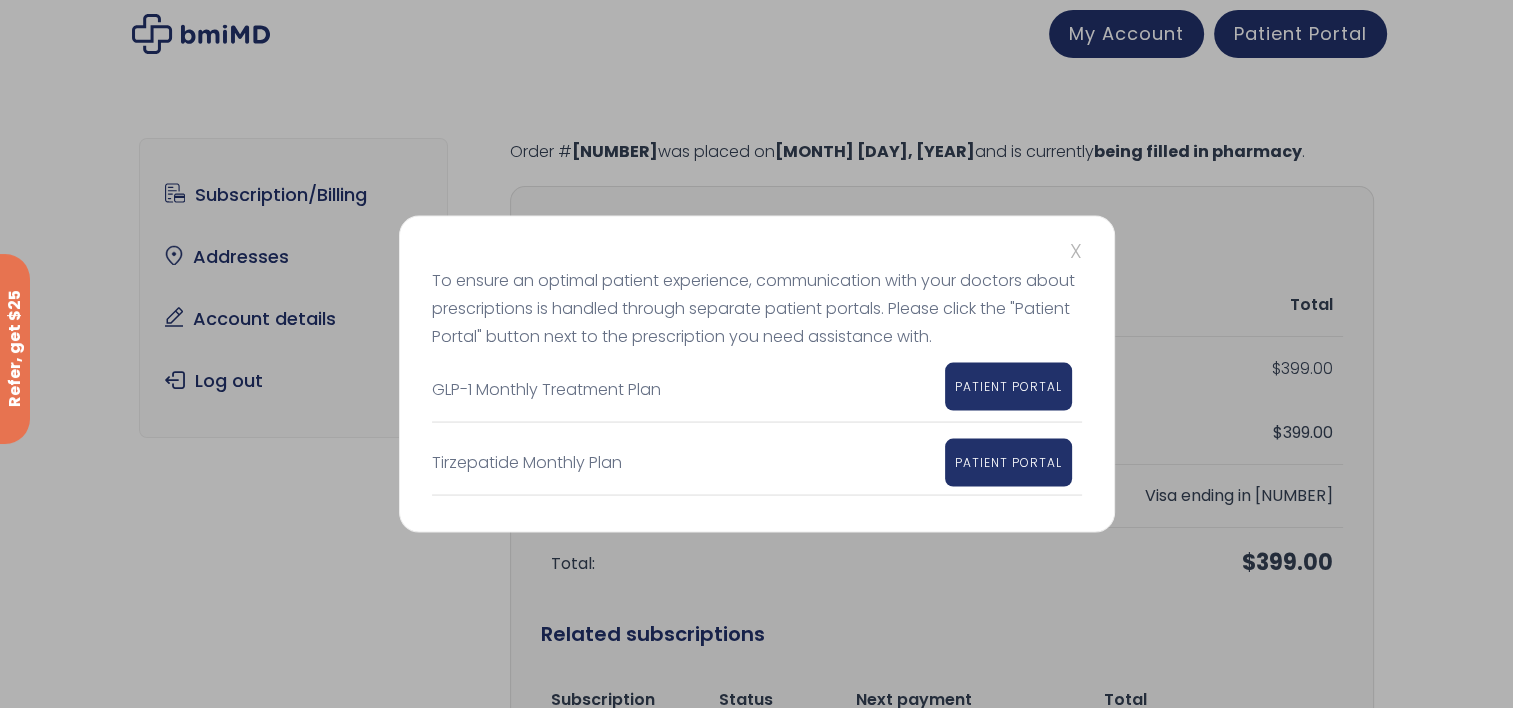 click on "PATIENT PORTAL" at bounding box center [1008, 386] 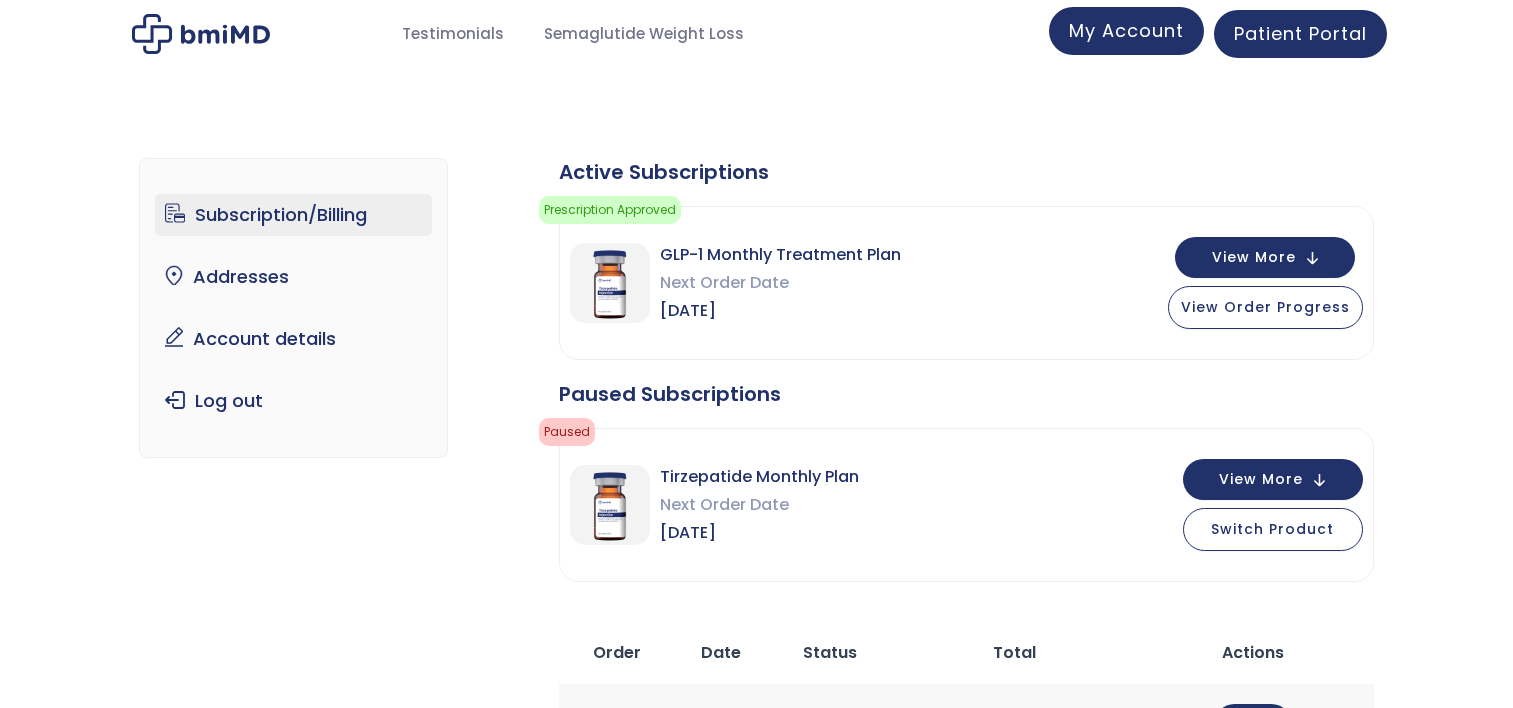 scroll, scrollTop: 0, scrollLeft: 0, axis: both 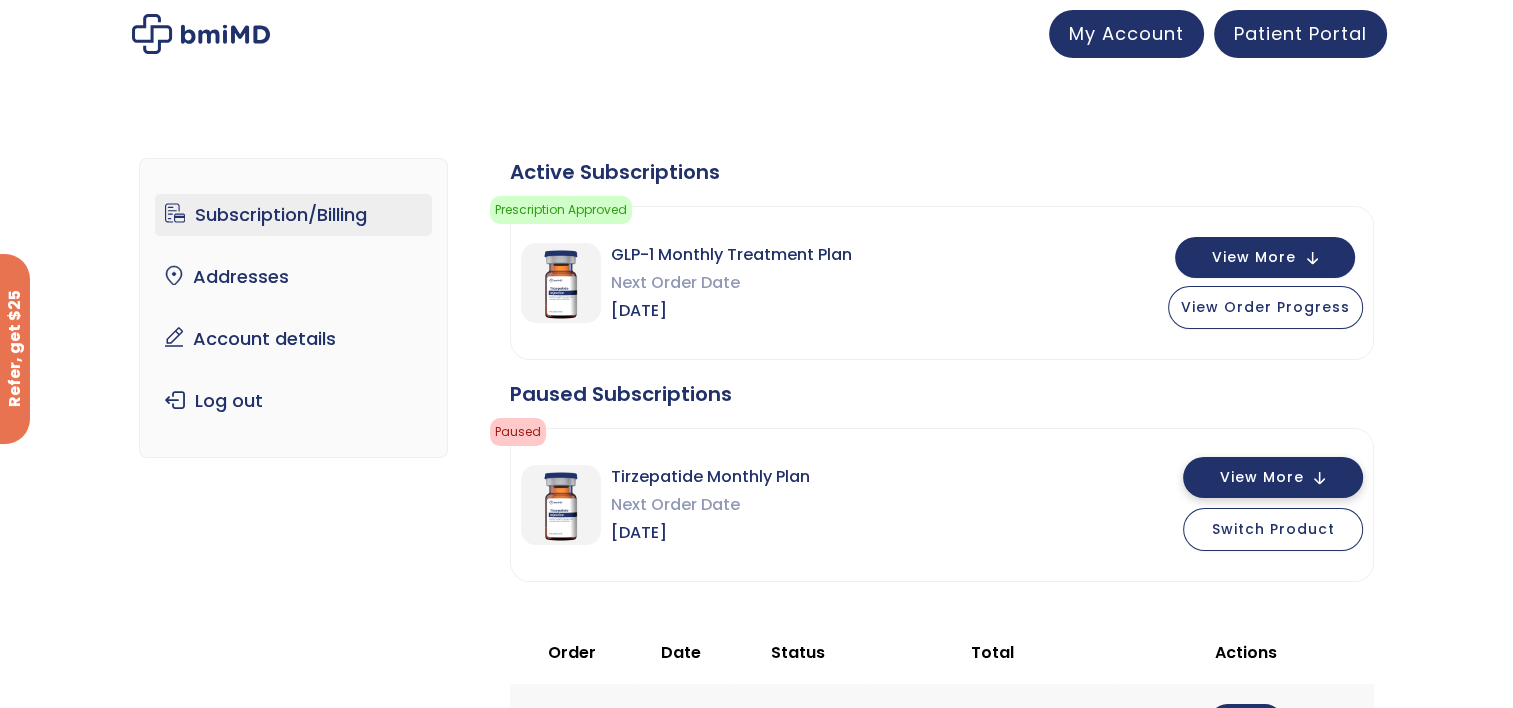 click on "View More" at bounding box center (1261, 477) 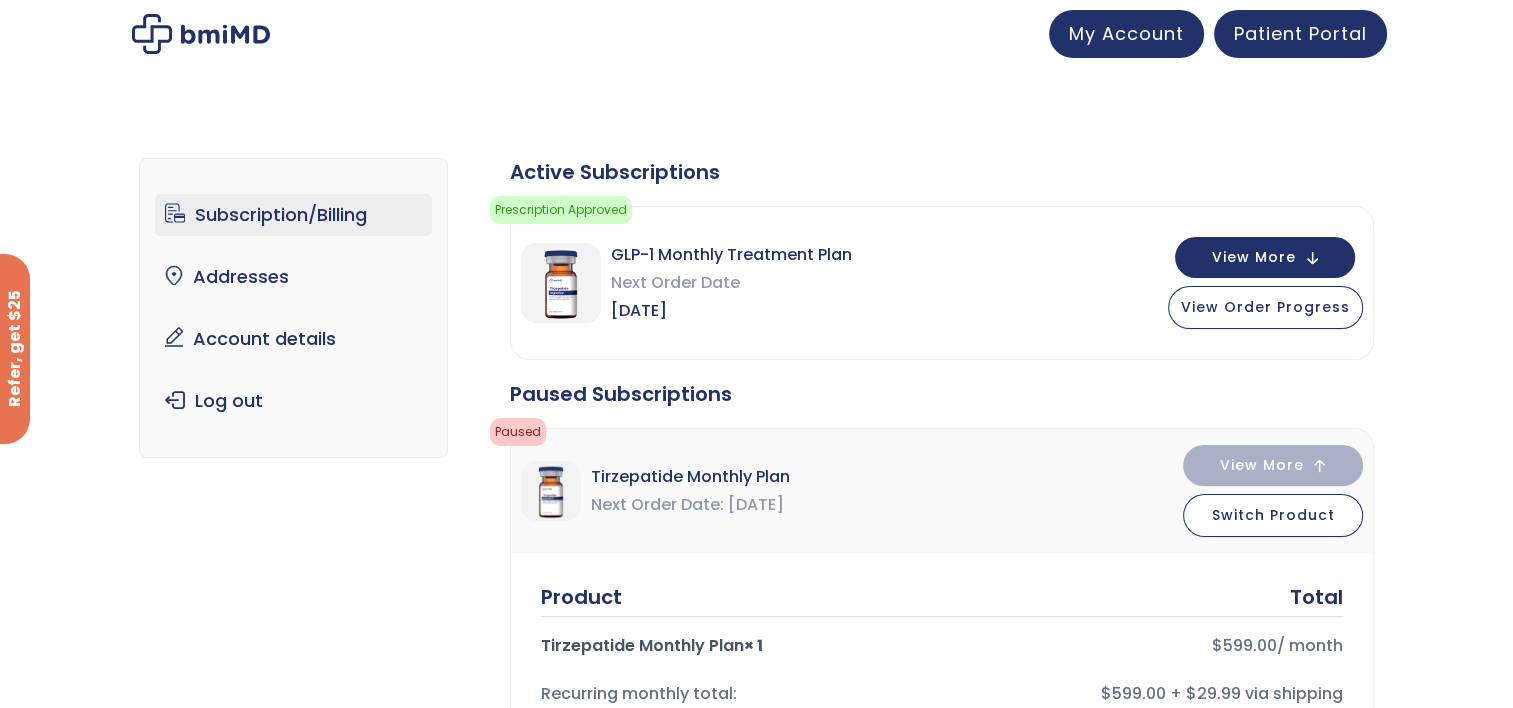 scroll, scrollTop: 300, scrollLeft: 0, axis: vertical 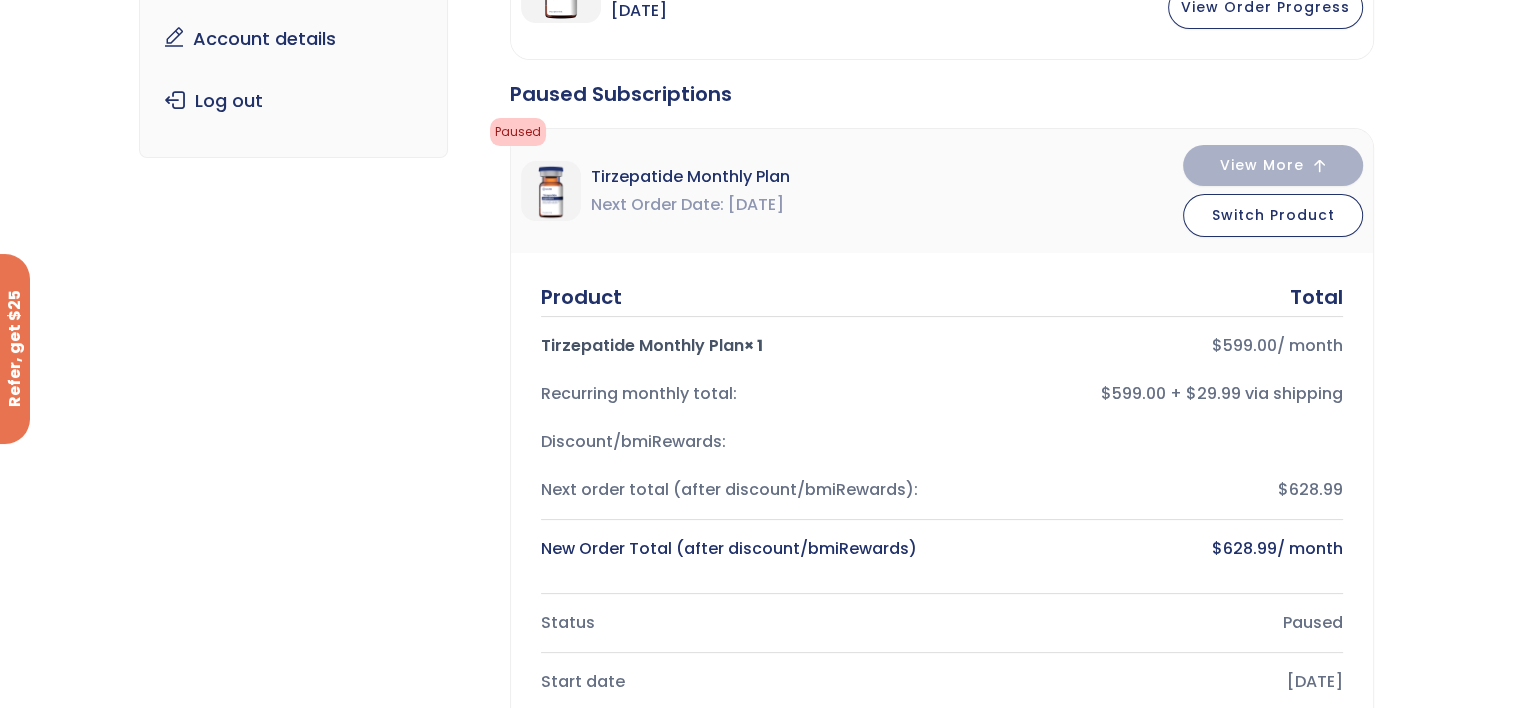 drag, startPoint x: 540, startPoint y: 339, endPoint x: 636, endPoint y: 353, distance: 97.015465 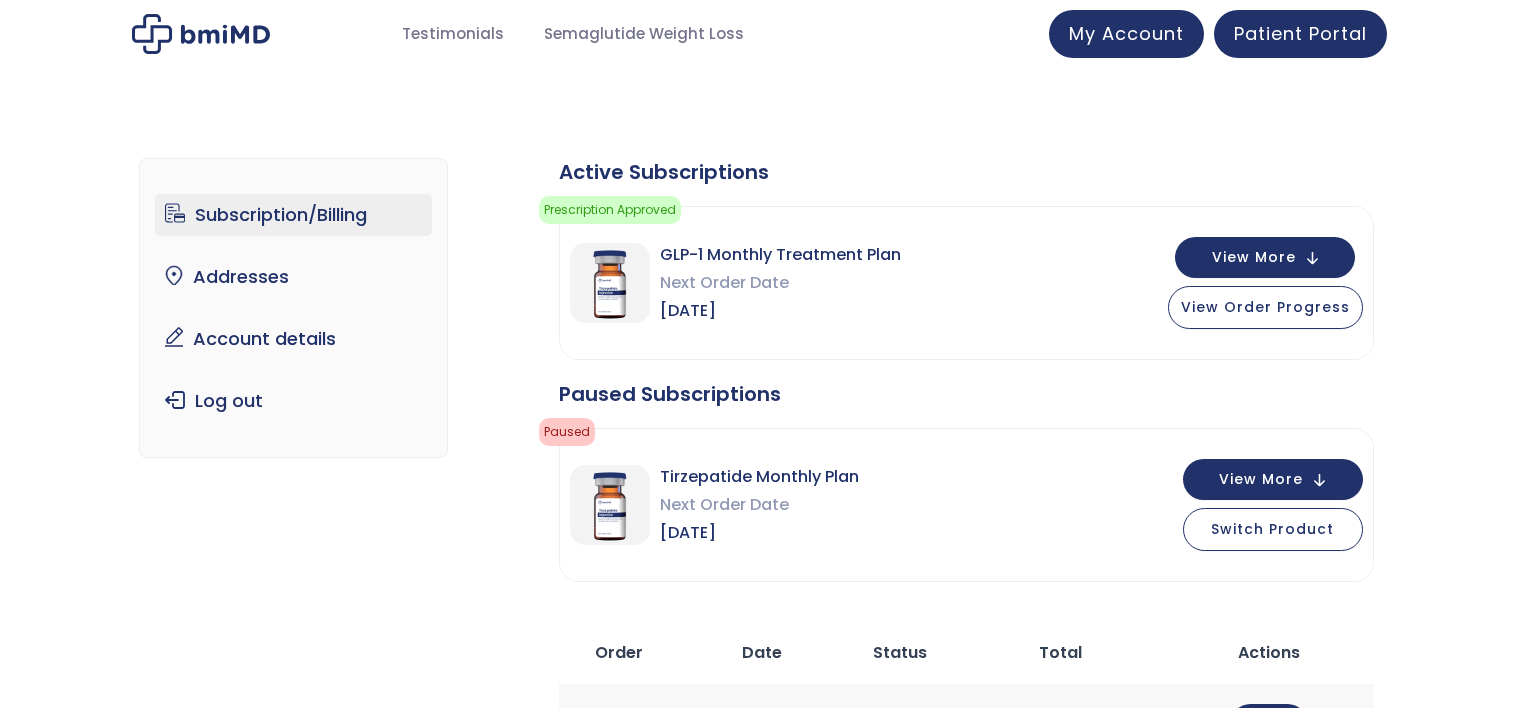 scroll, scrollTop: 0, scrollLeft: 0, axis: both 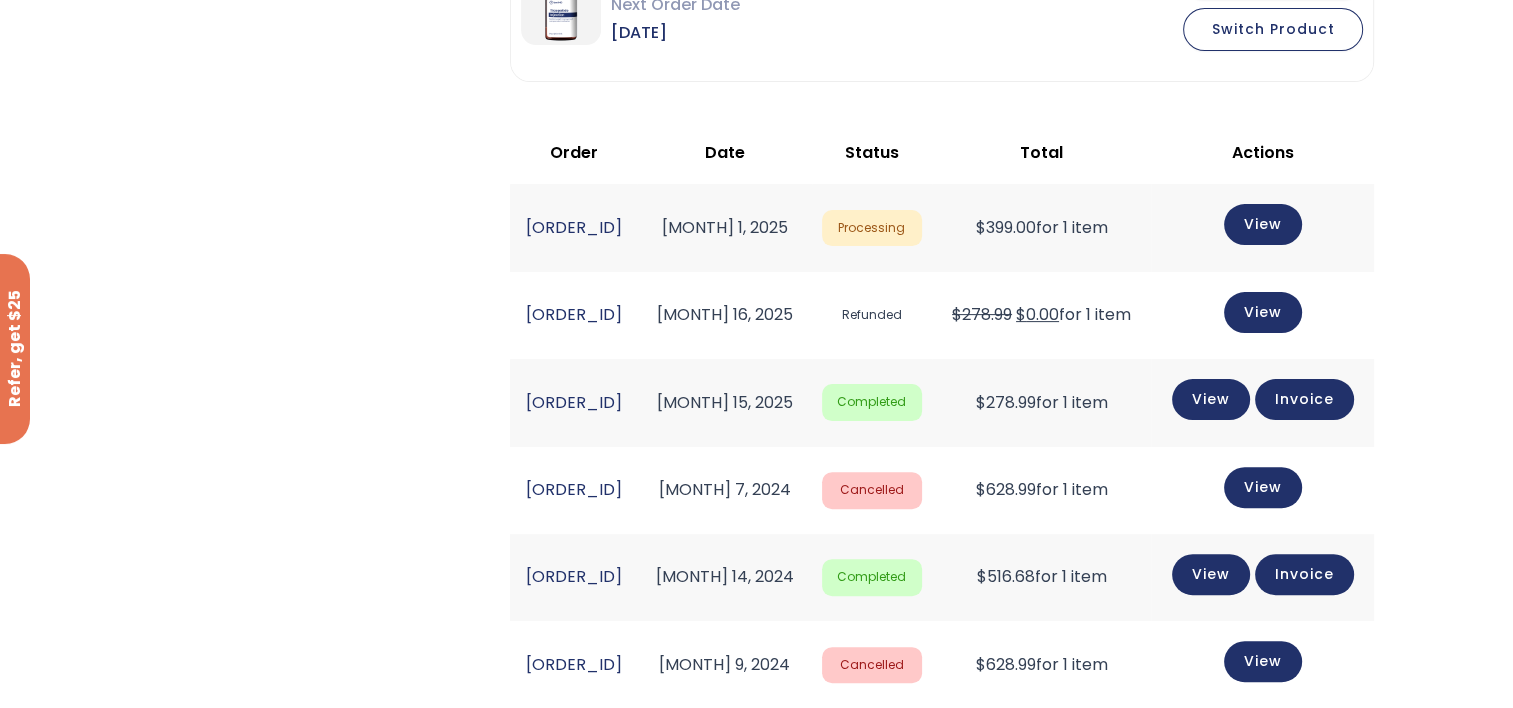 click on "$ 0.00" 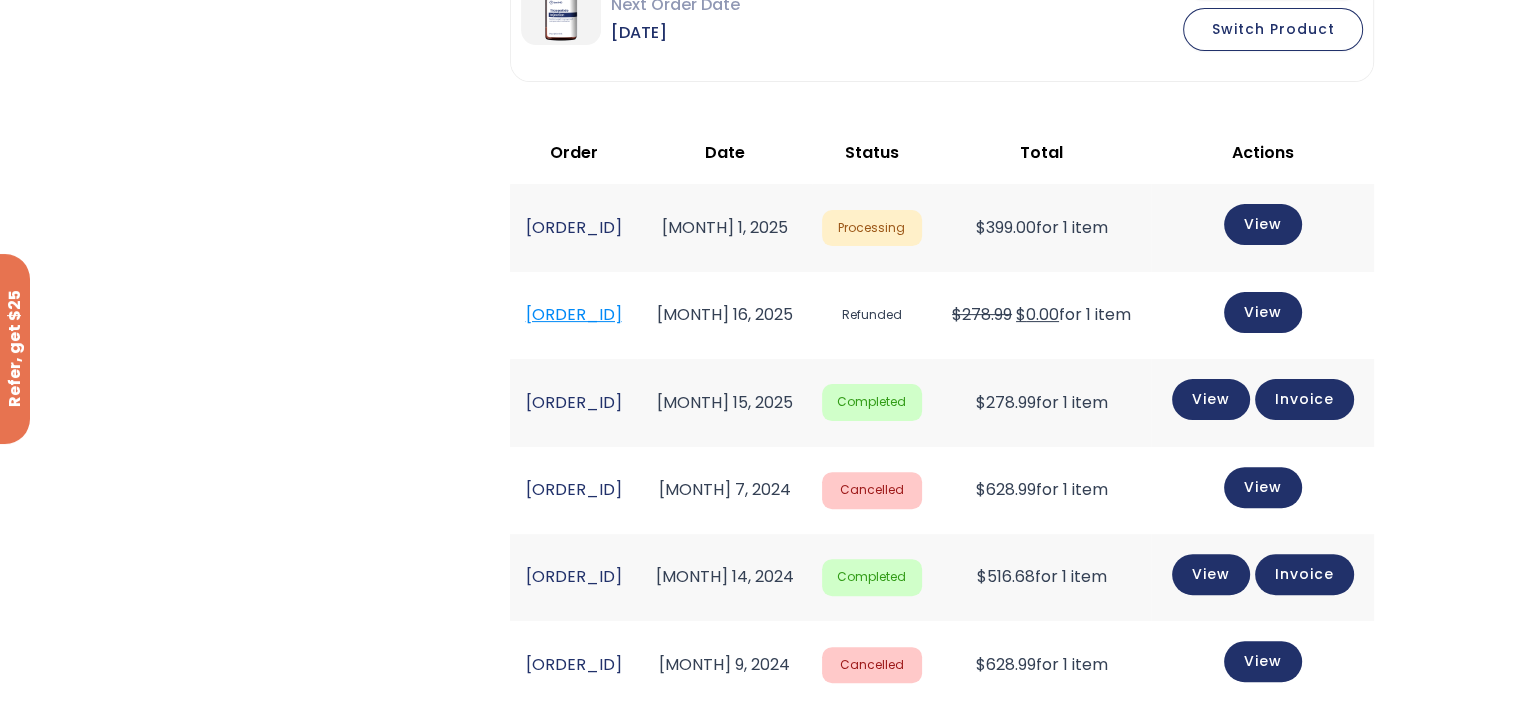 click on "#1880193" 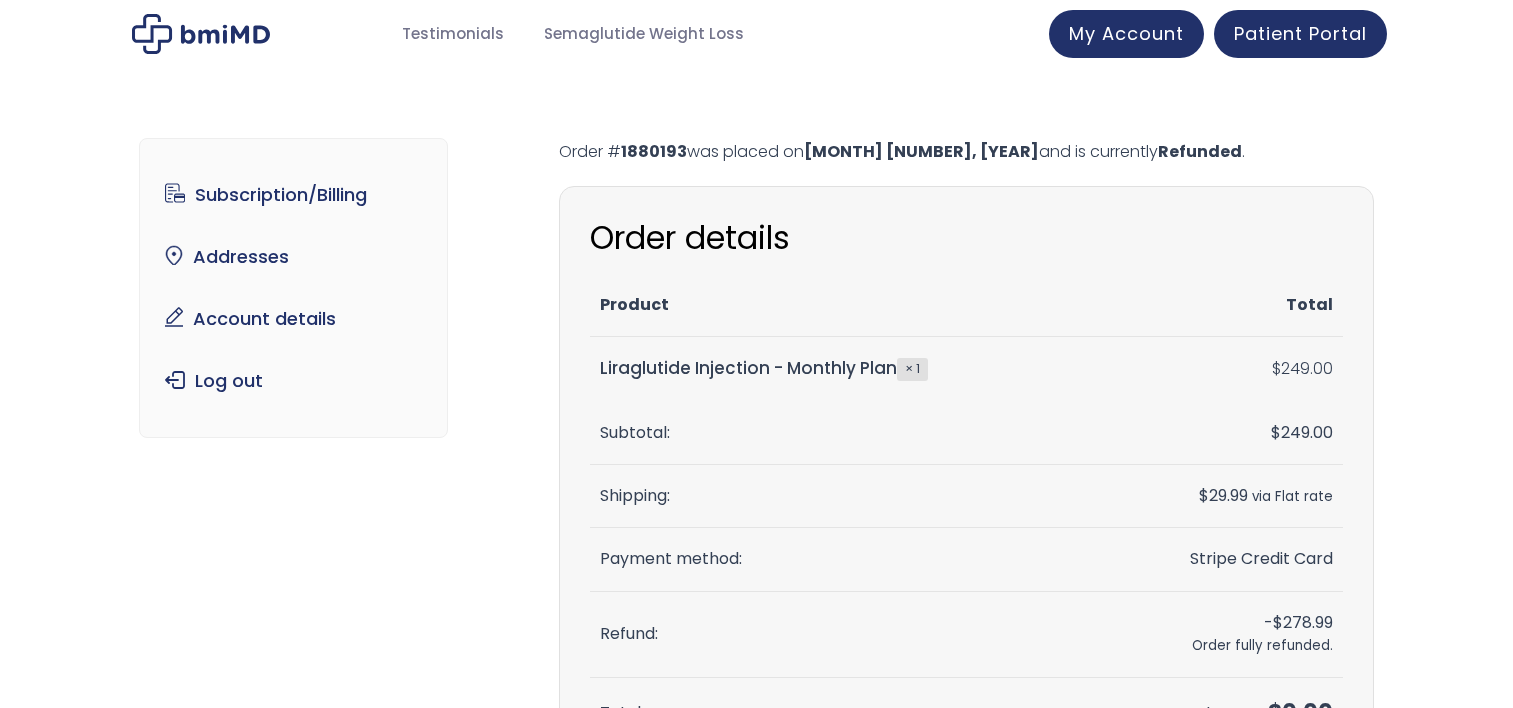 scroll, scrollTop: 0, scrollLeft: 0, axis: both 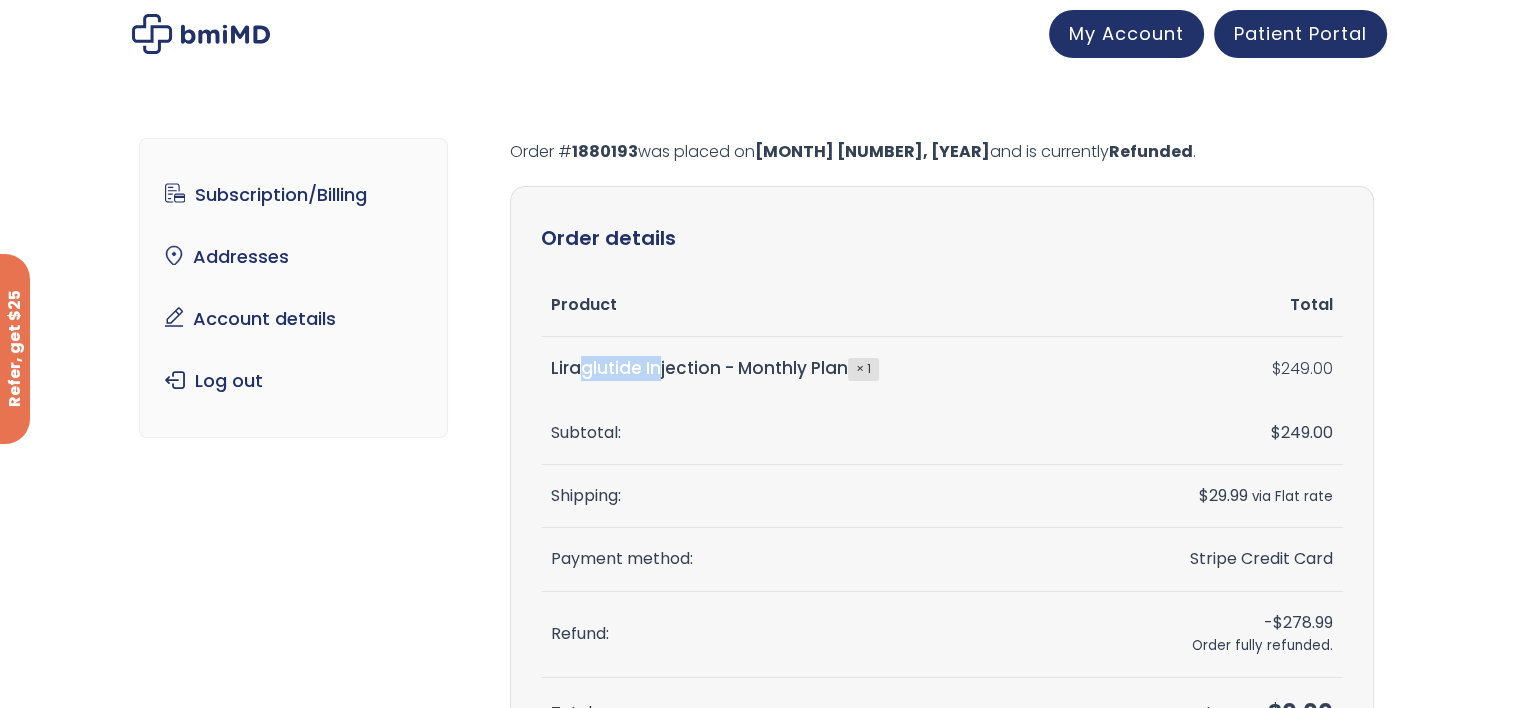 drag, startPoint x: 556, startPoint y: 371, endPoint x: 636, endPoint y: 385, distance: 81.21576 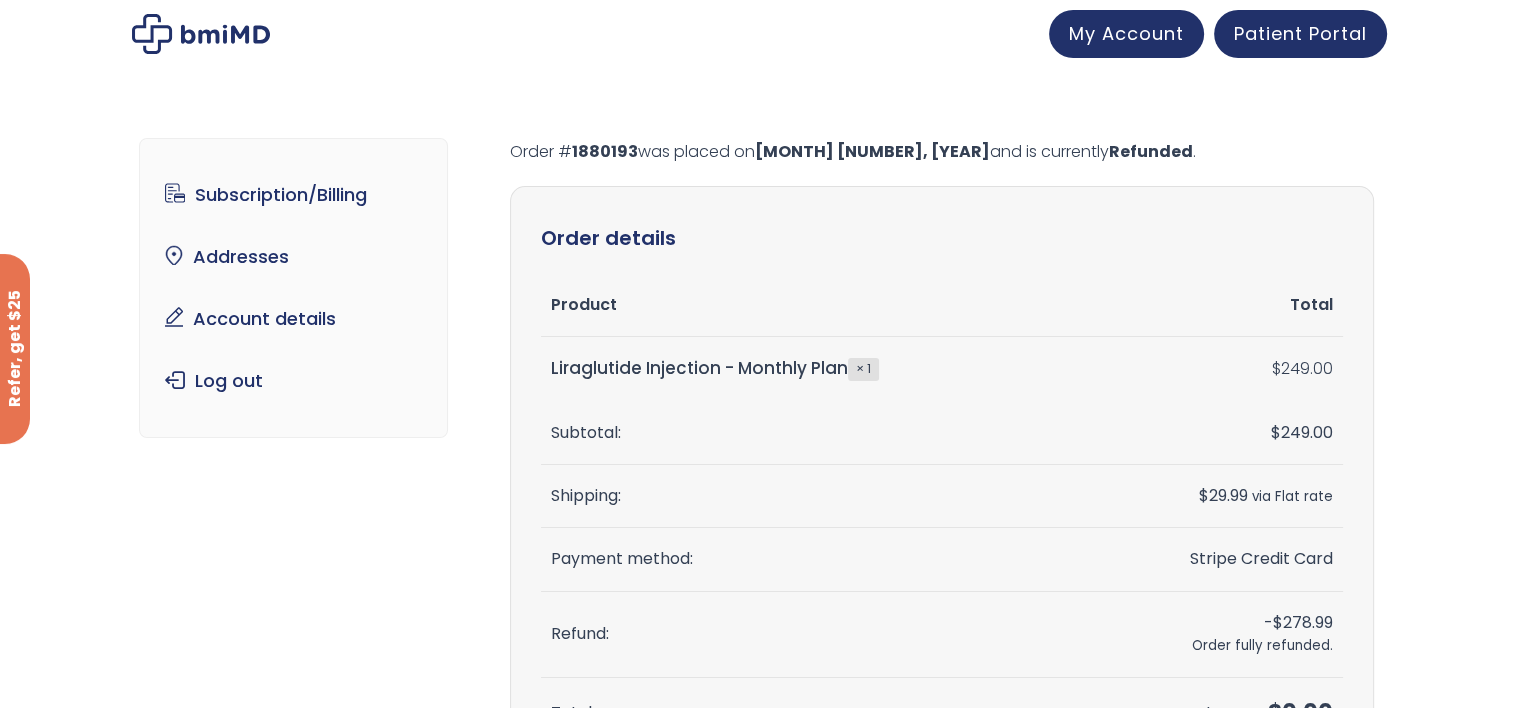 drag, startPoint x: 636, startPoint y: 386, endPoint x: 499, endPoint y: 401, distance: 137.81873 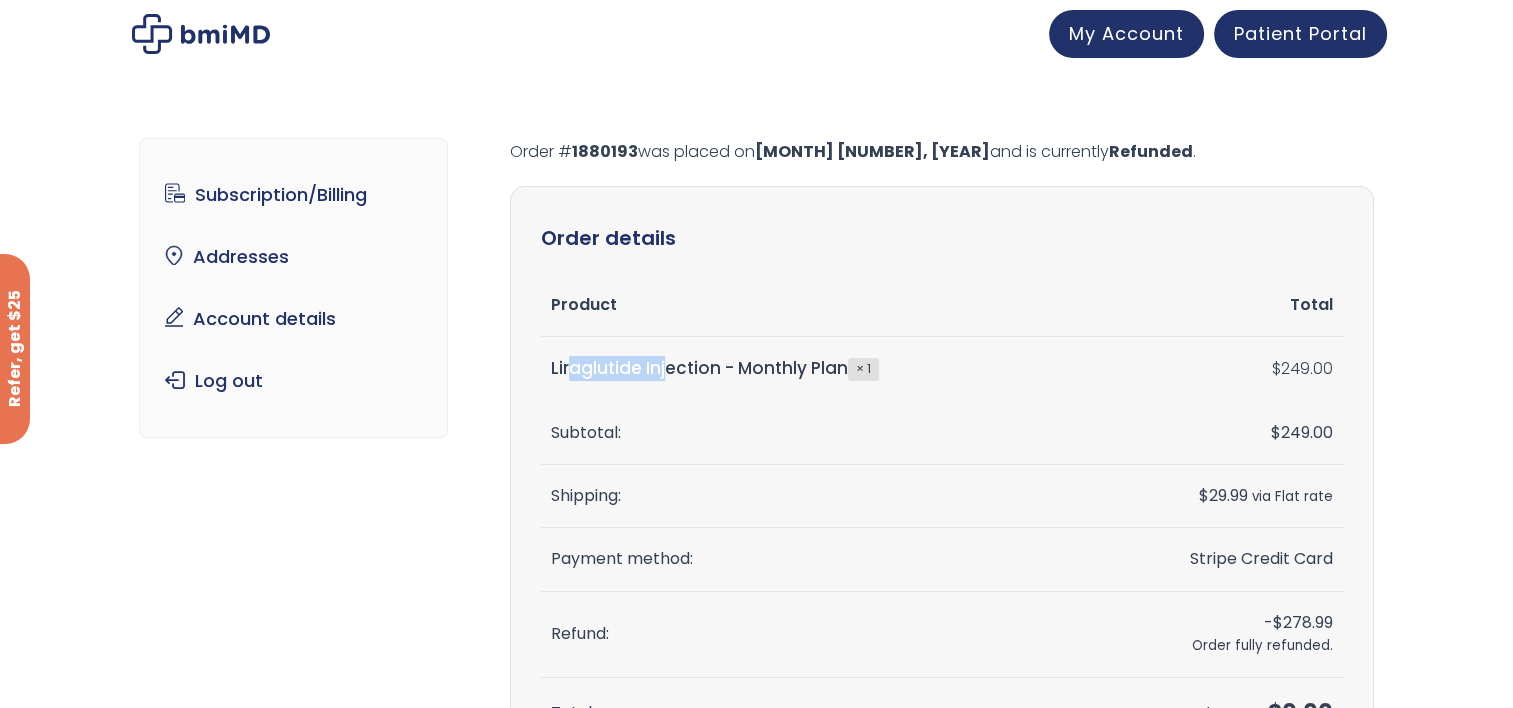drag, startPoint x: 546, startPoint y: 364, endPoint x: 644, endPoint y: 394, distance: 102.48902 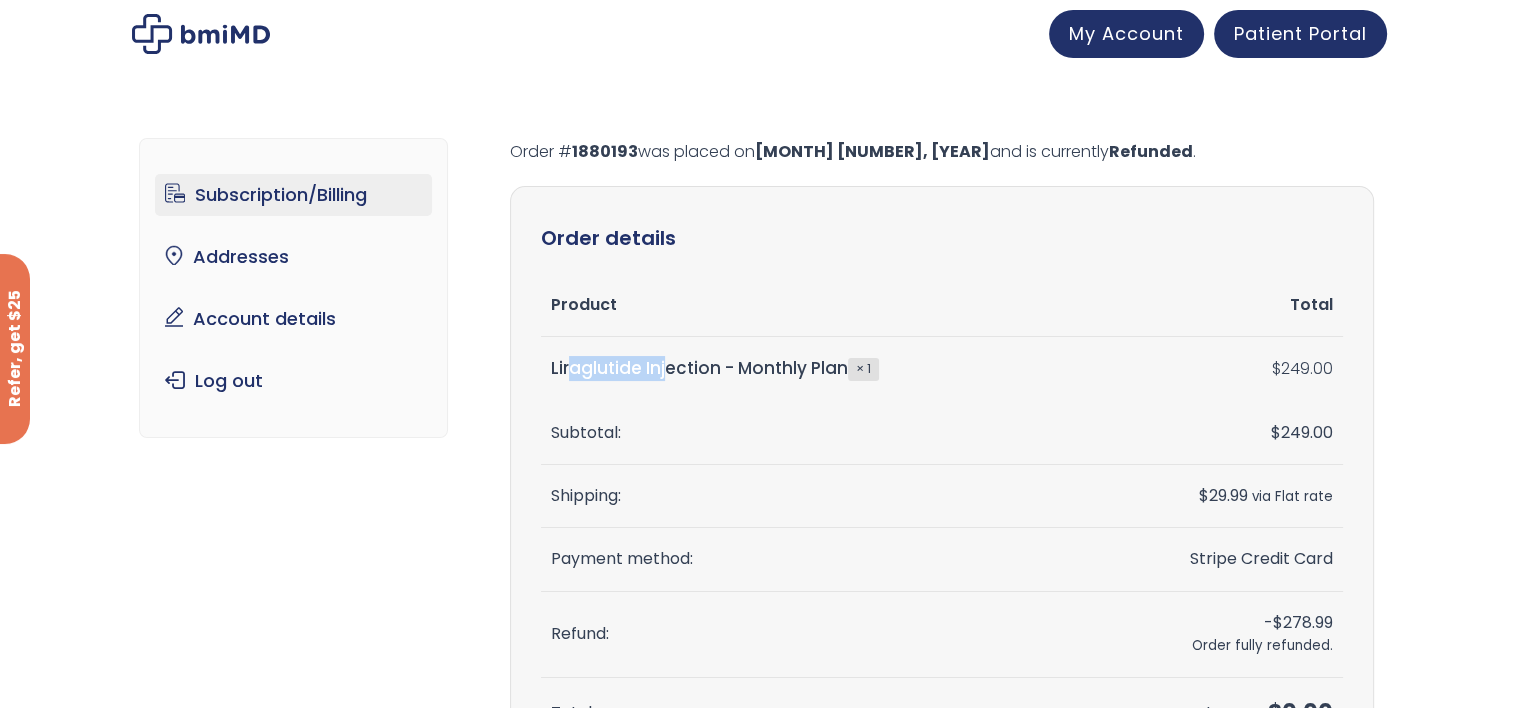 click on "Subscription/Billing" at bounding box center [293, 195] 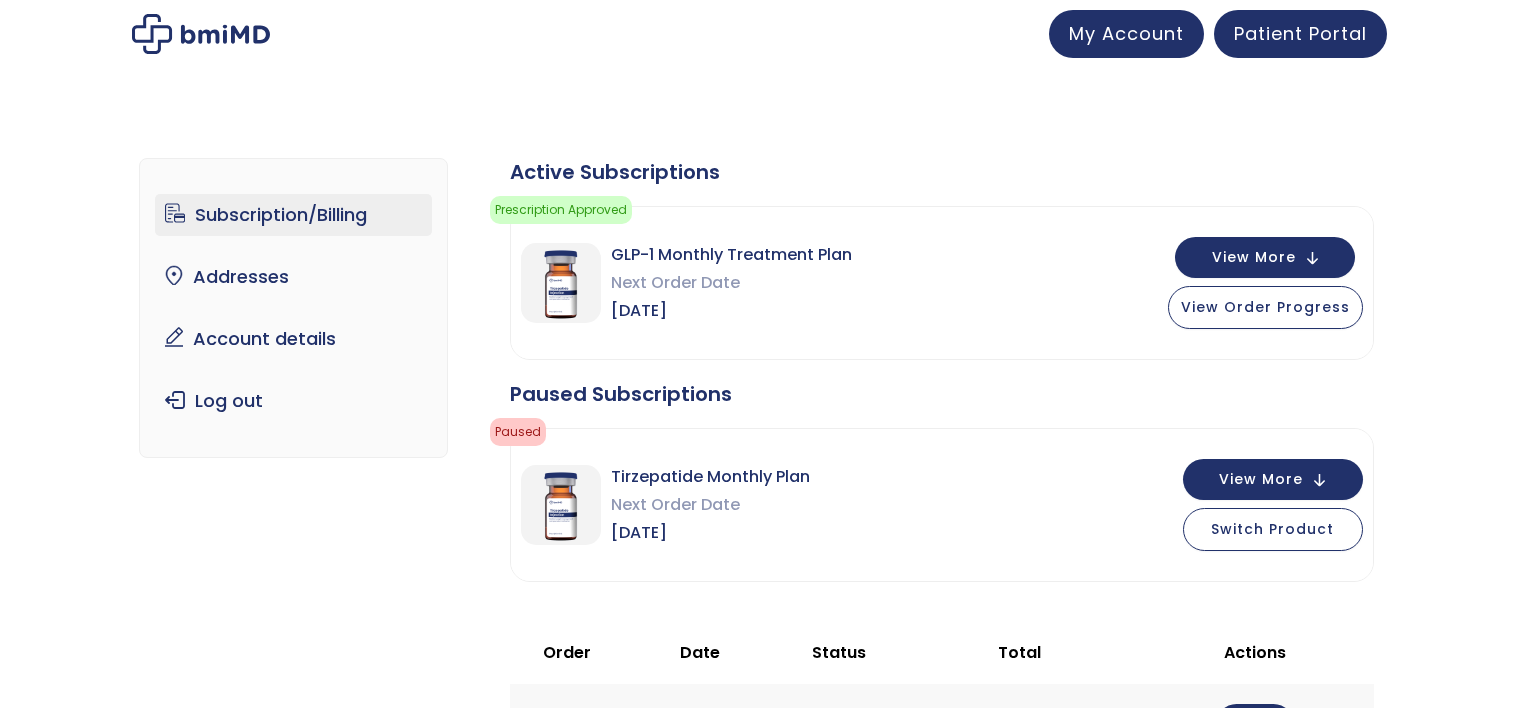scroll, scrollTop: 0, scrollLeft: 0, axis: both 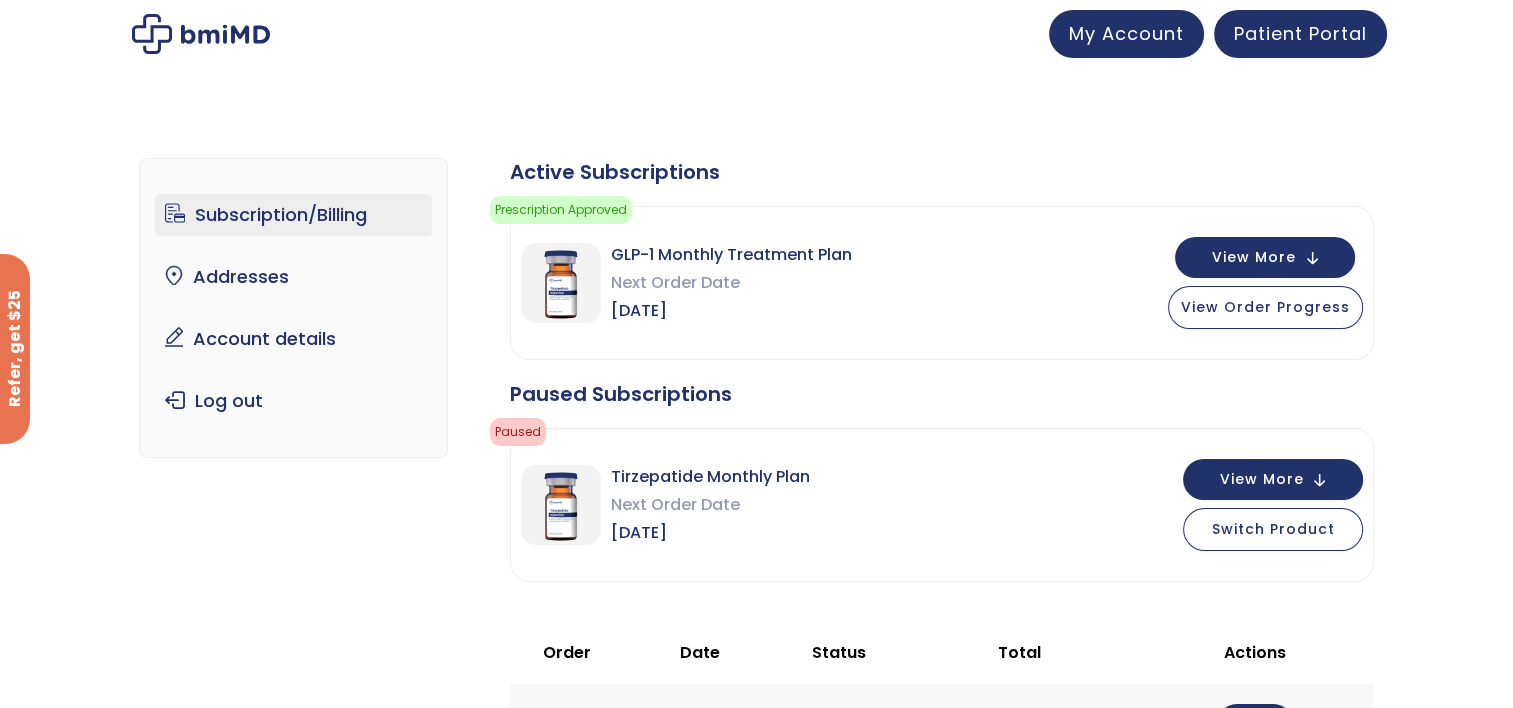 click on "GLP-1 Monthly Treatment Plan" at bounding box center [731, 255] 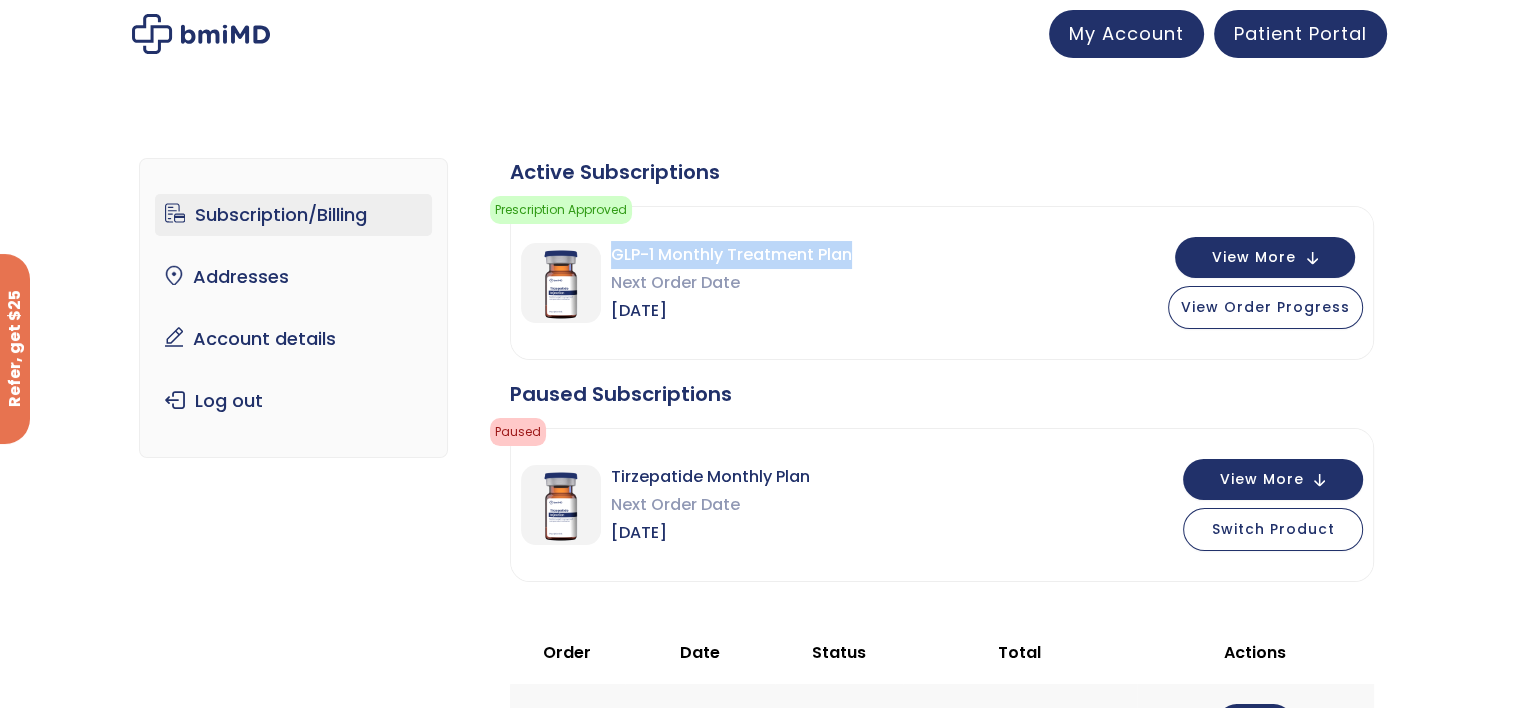 drag, startPoint x: 612, startPoint y: 249, endPoint x: 858, endPoint y: 264, distance: 246.4569 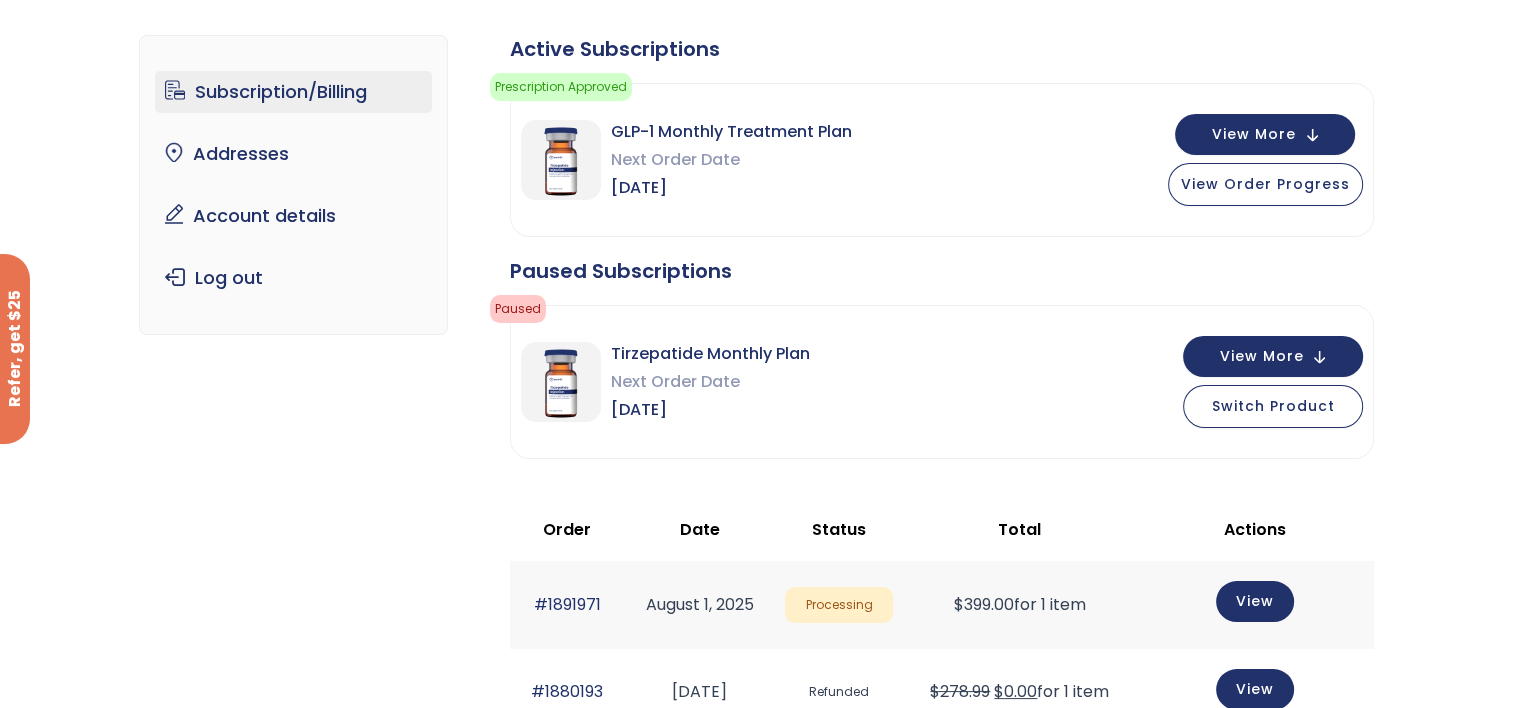 scroll, scrollTop: 0, scrollLeft: 0, axis: both 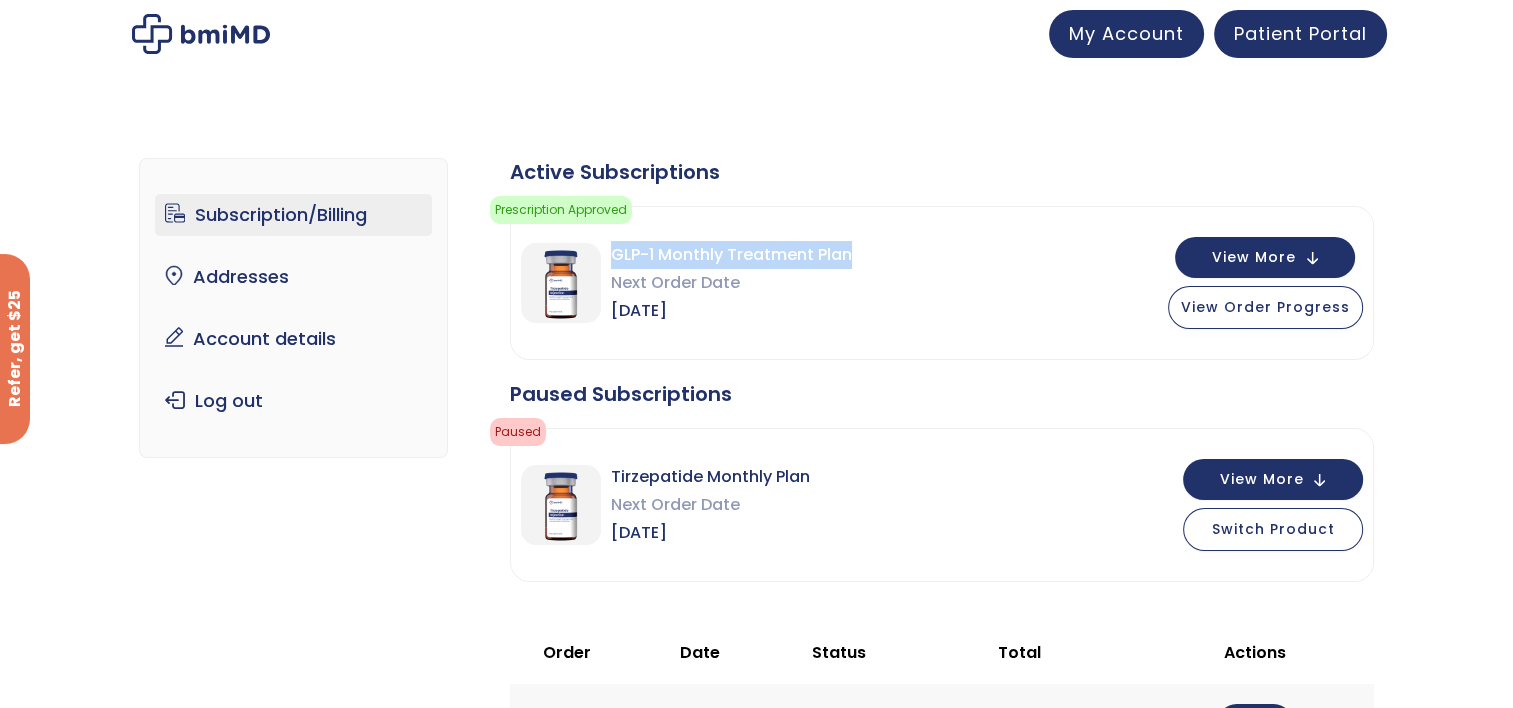 drag, startPoint x: 611, startPoint y: 242, endPoint x: 940, endPoint y: 262, distance: 329.60733 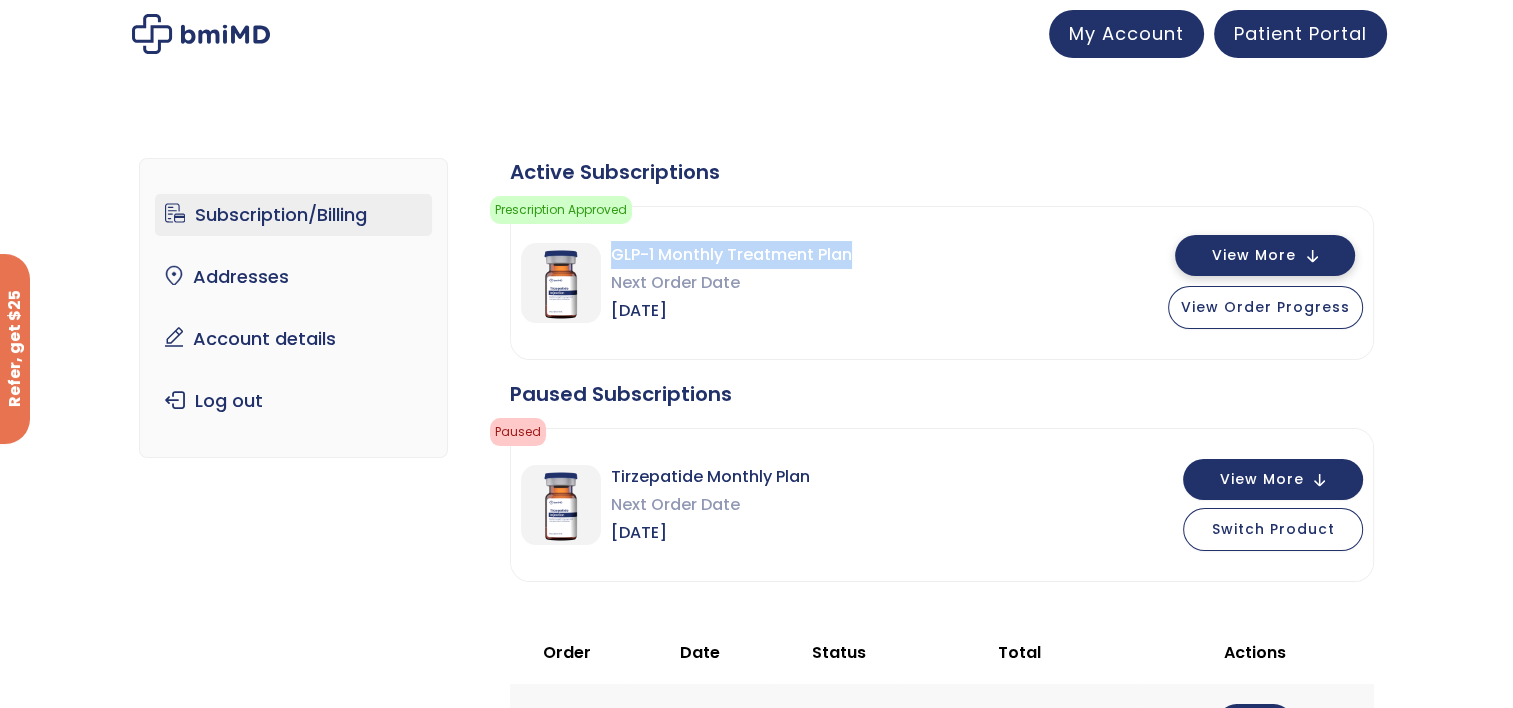 click on "View More" at bounding box center (1254, 255) 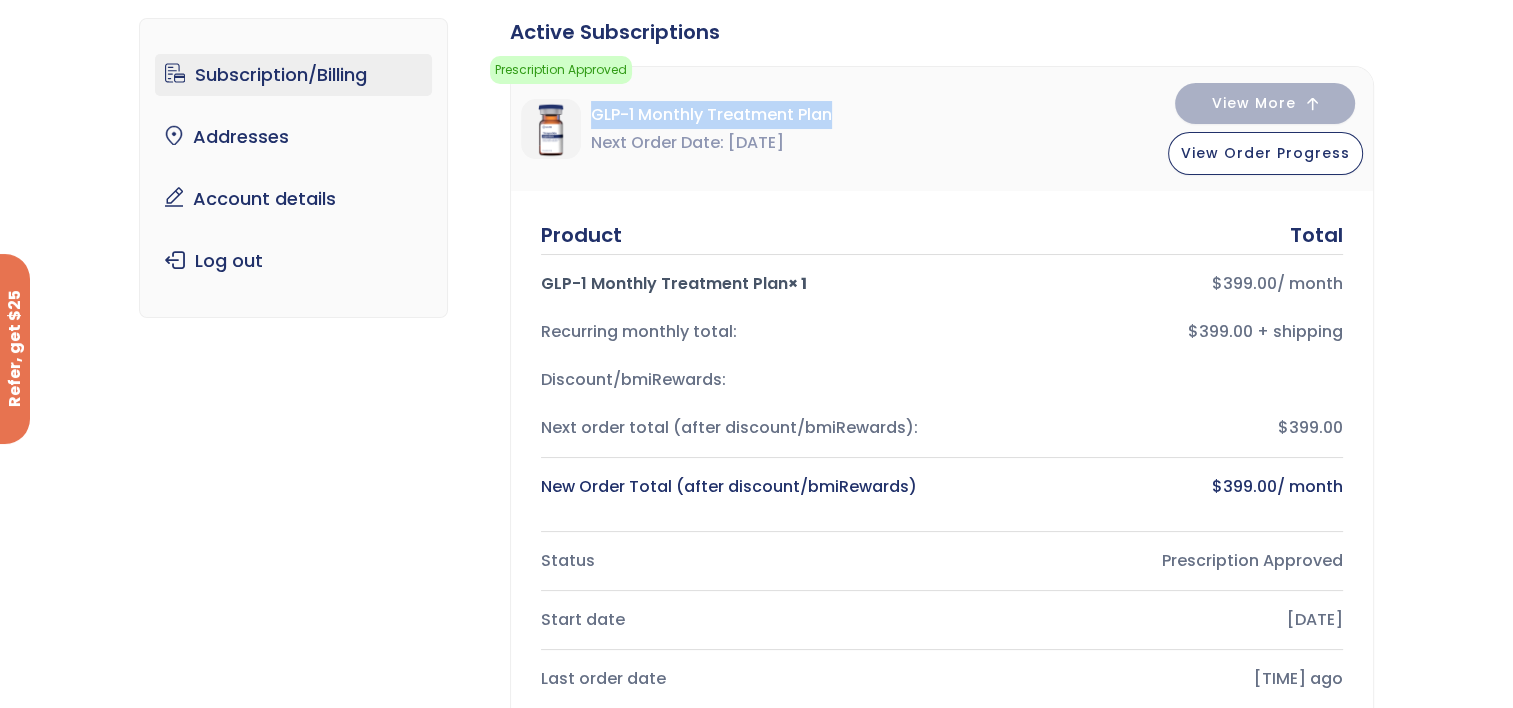 scroll, scrollTop: 200, scrollLeft: 0, axis: vertical 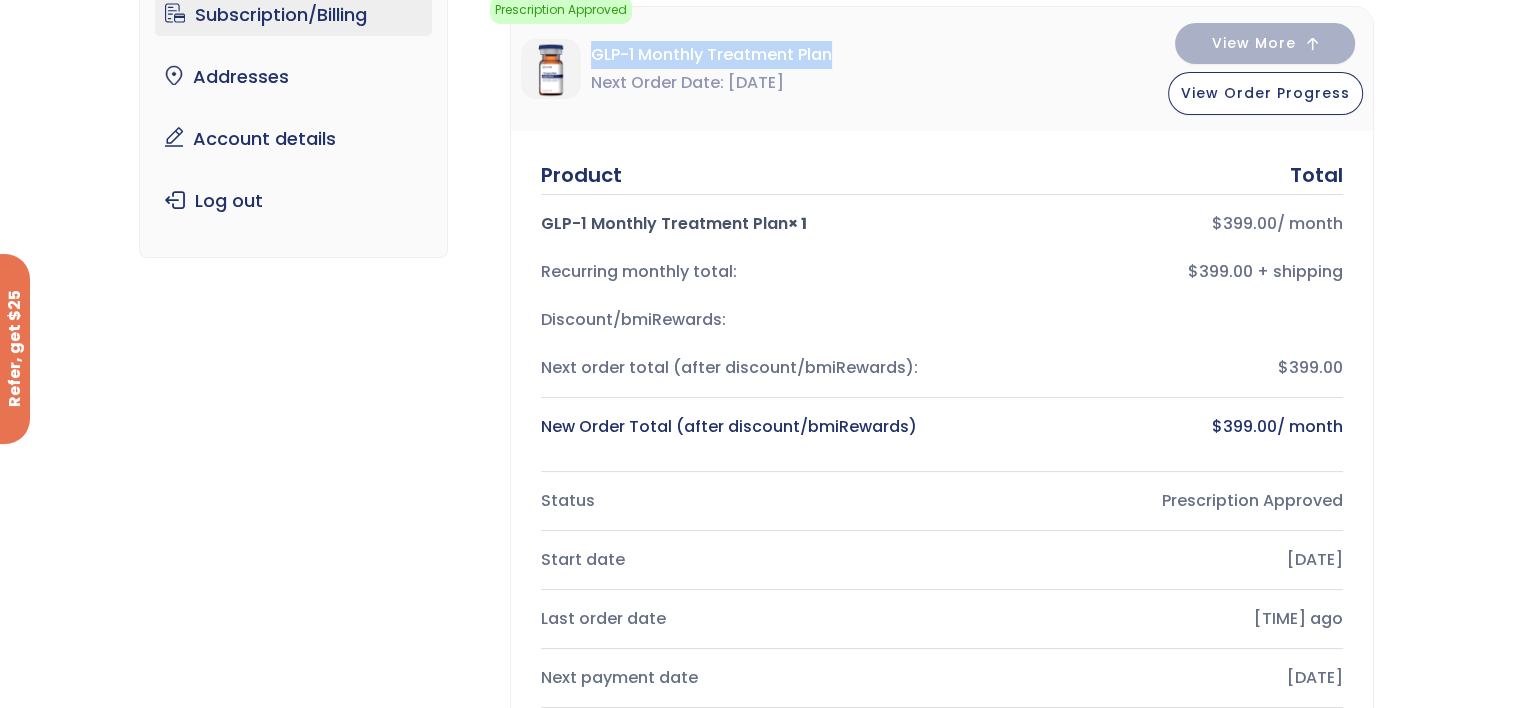 drag, startPoint x: 566, startPoint y: 218, endPoint x: 780, endPoint y: 208, distance: 214.23352 